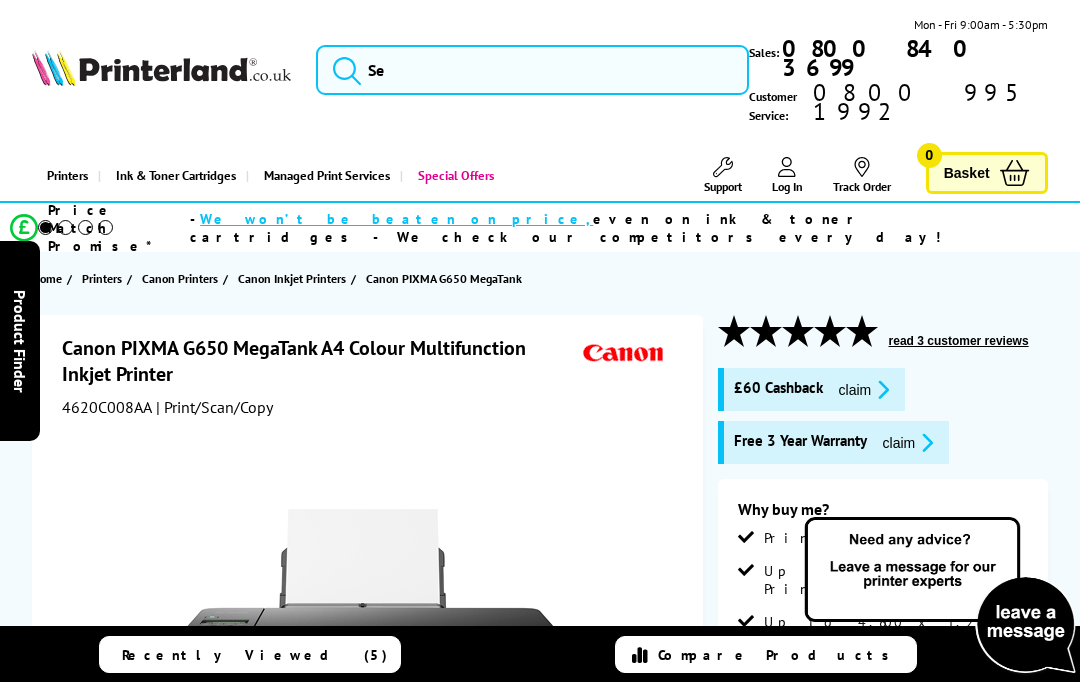 scroll, scrollTop: 0, scrollLeft: 0, axis: both 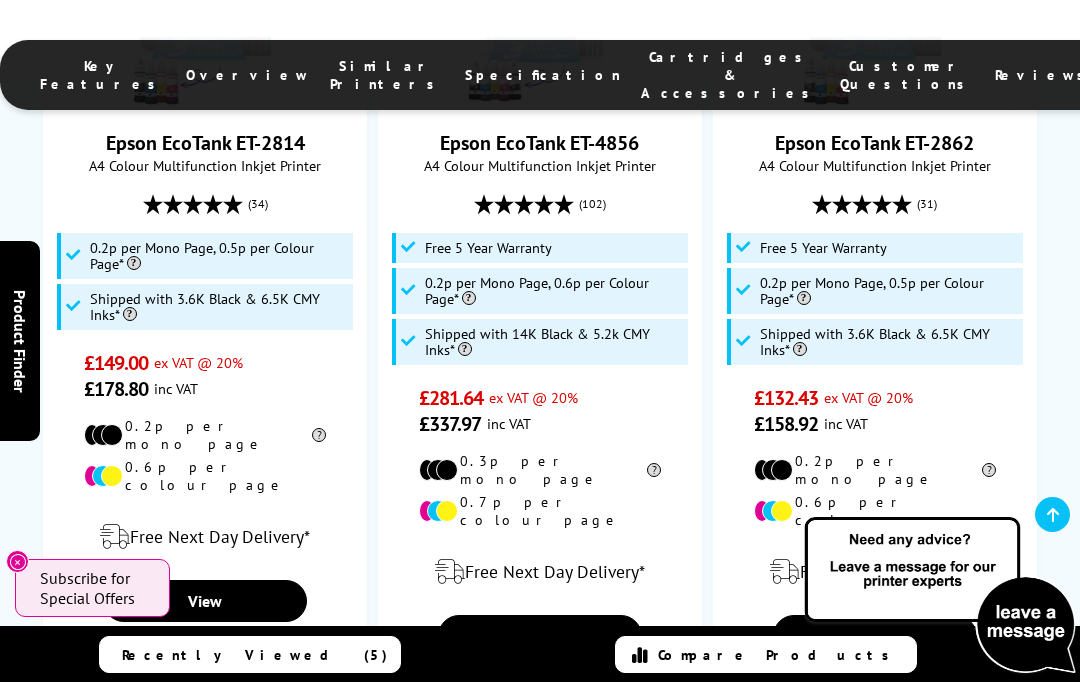click on "View" at bounding box center (874, 636) 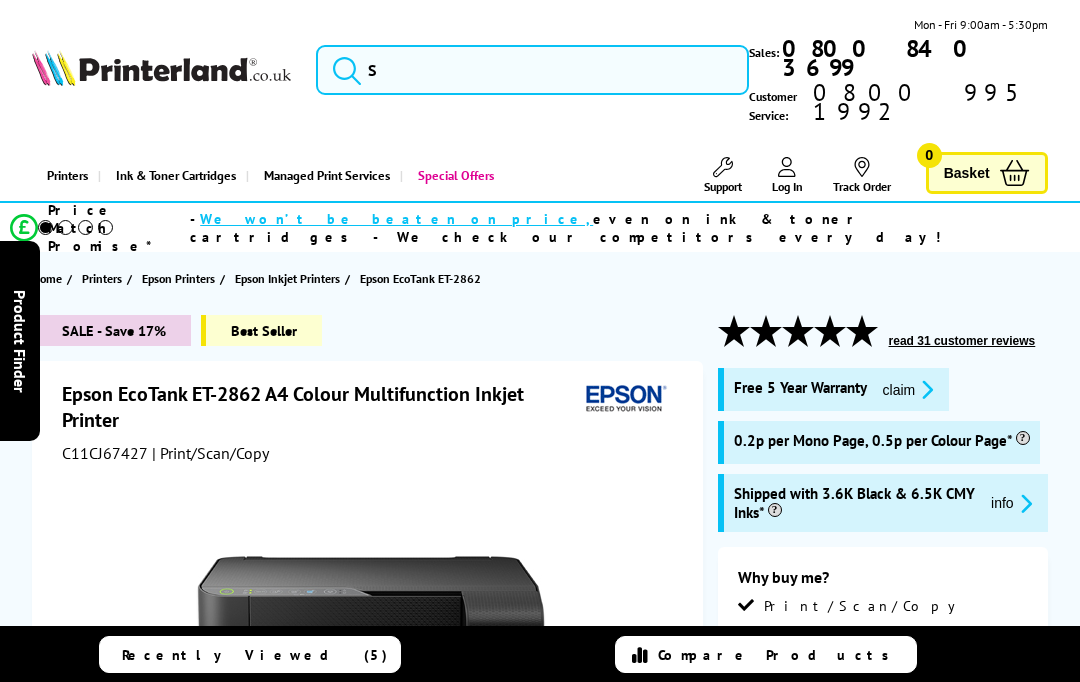 scroll, scrollTop: 0, scrollLeft: 0, axis: both 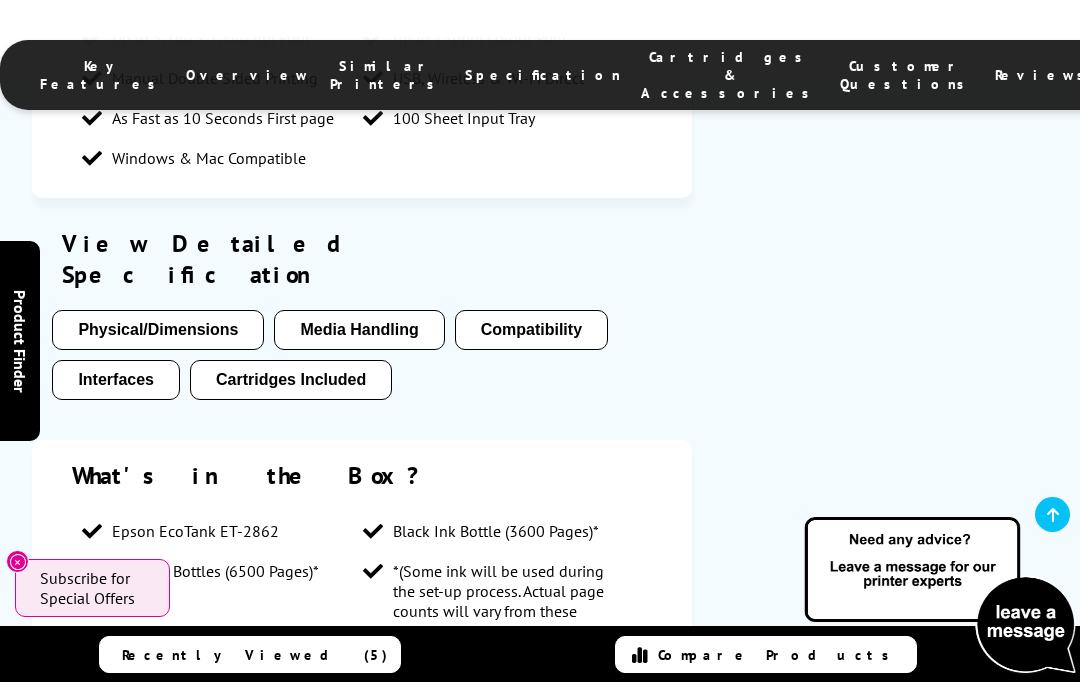 click on "Media Handling" at bounding box center [359, 330] 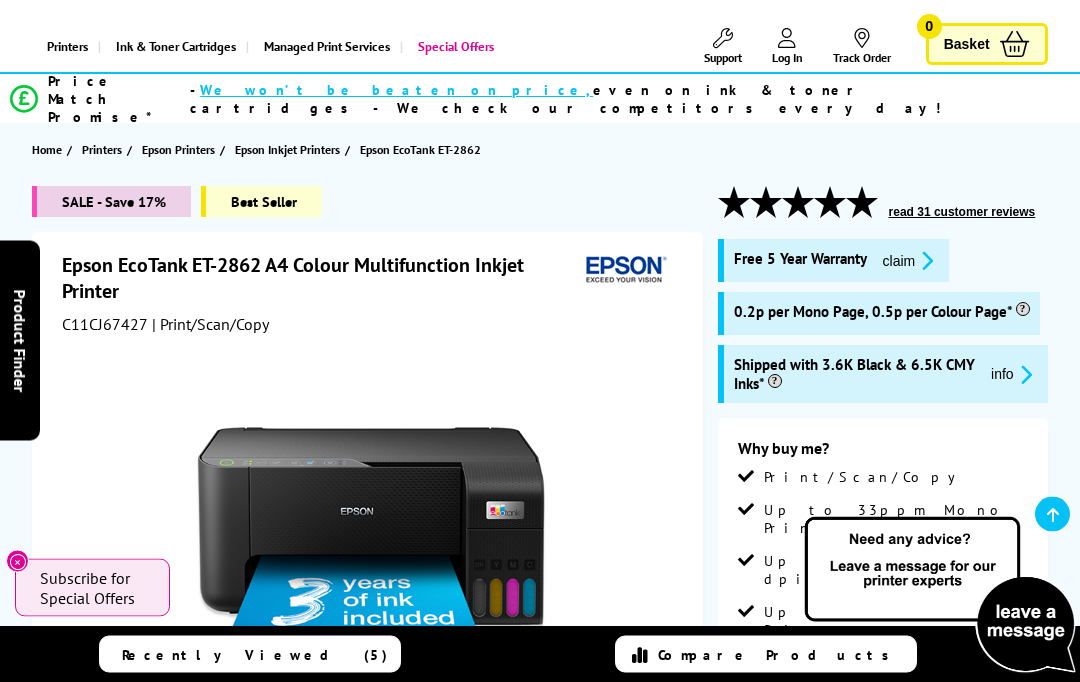 scroll, scrollTop: 120, scrollLeft: 0, axis: vertical 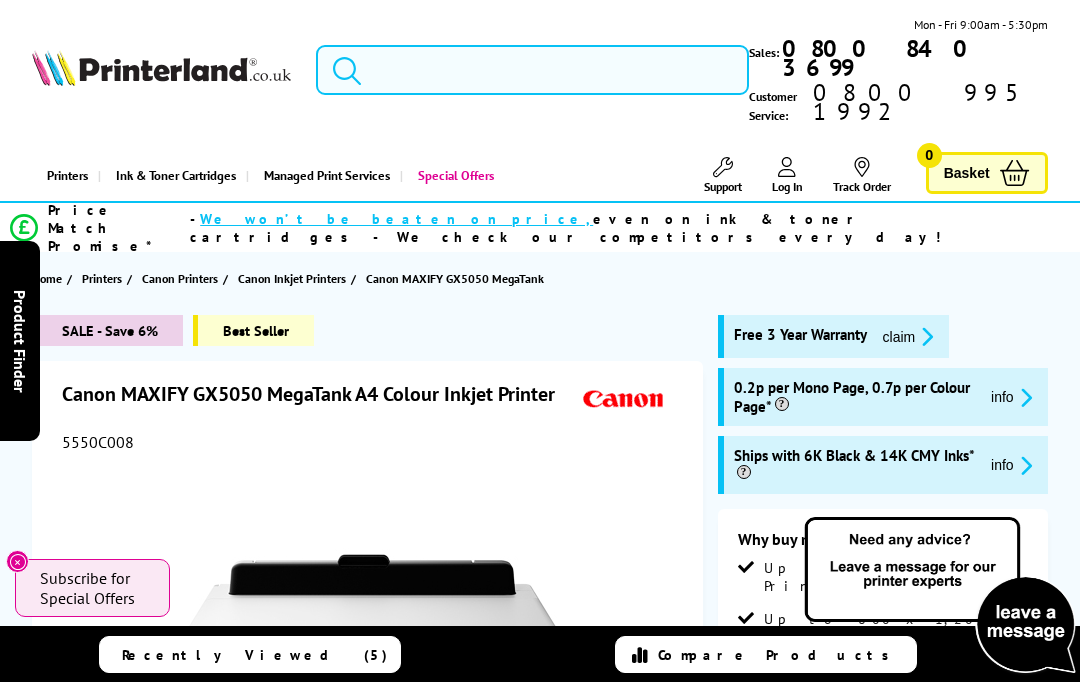click at bounding box center [532, 70] 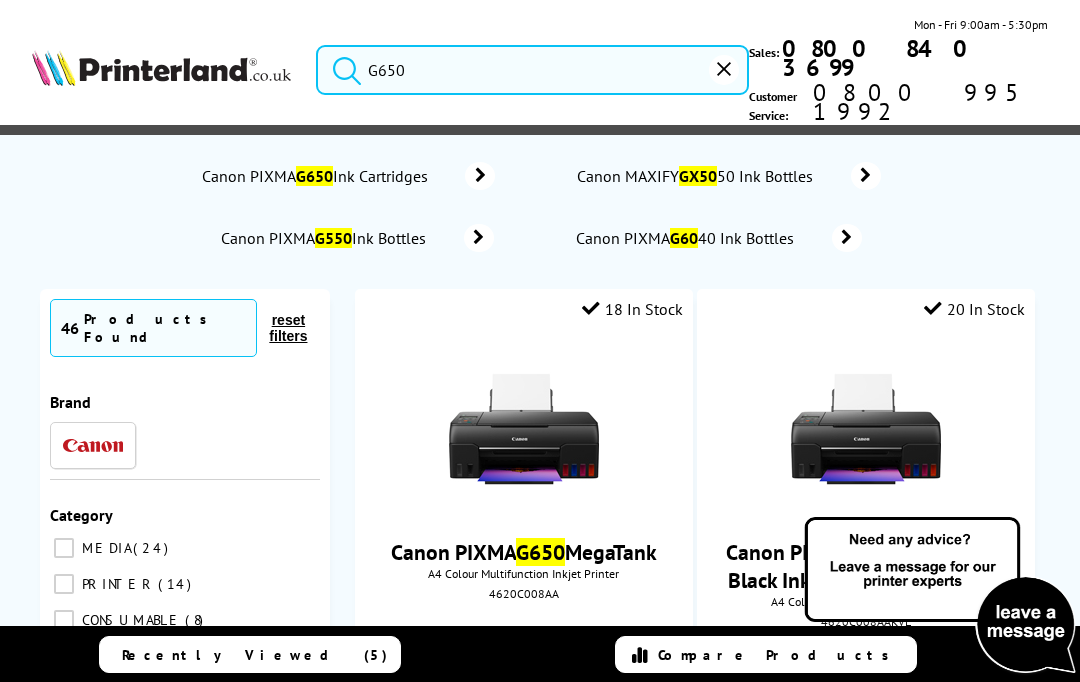 type on "G650" 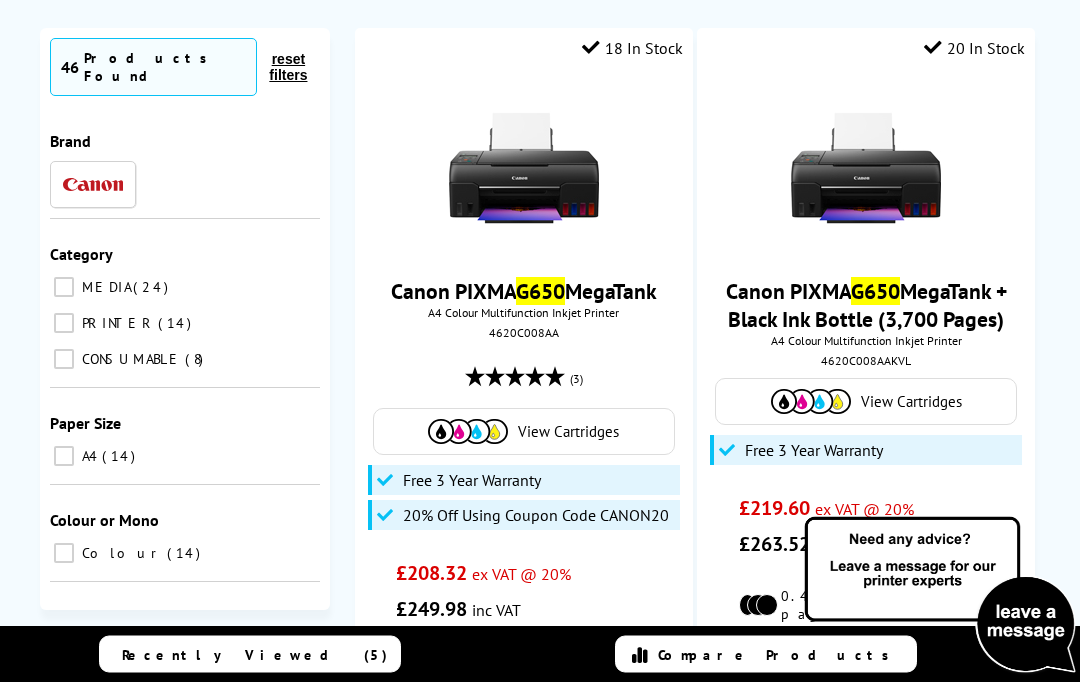 scroll, scrollTop: 261, scrollLeft: 0, axis: vertical 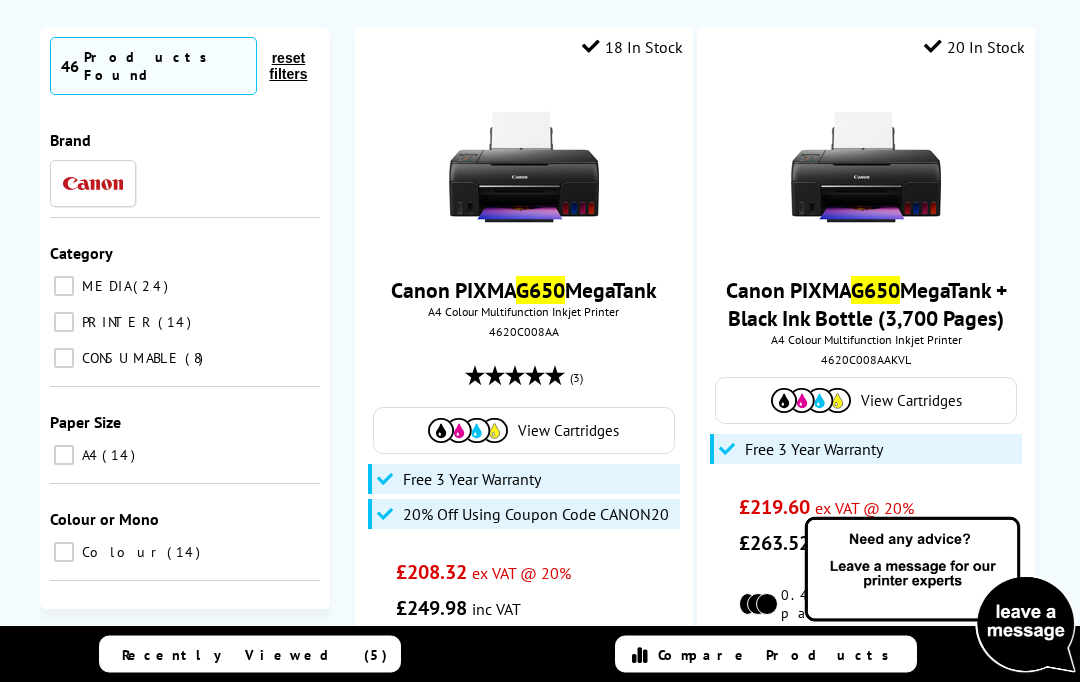 click at bounding box center [524, 168] 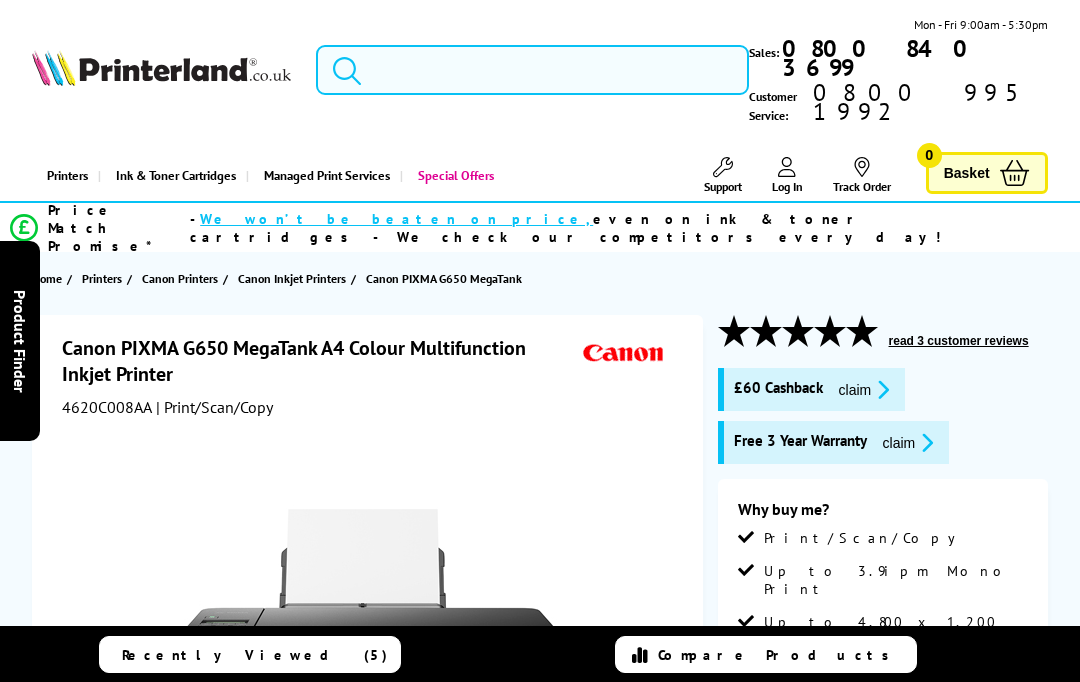 scroll, scrollTop: 0, scrollLeft: 0, axis: both 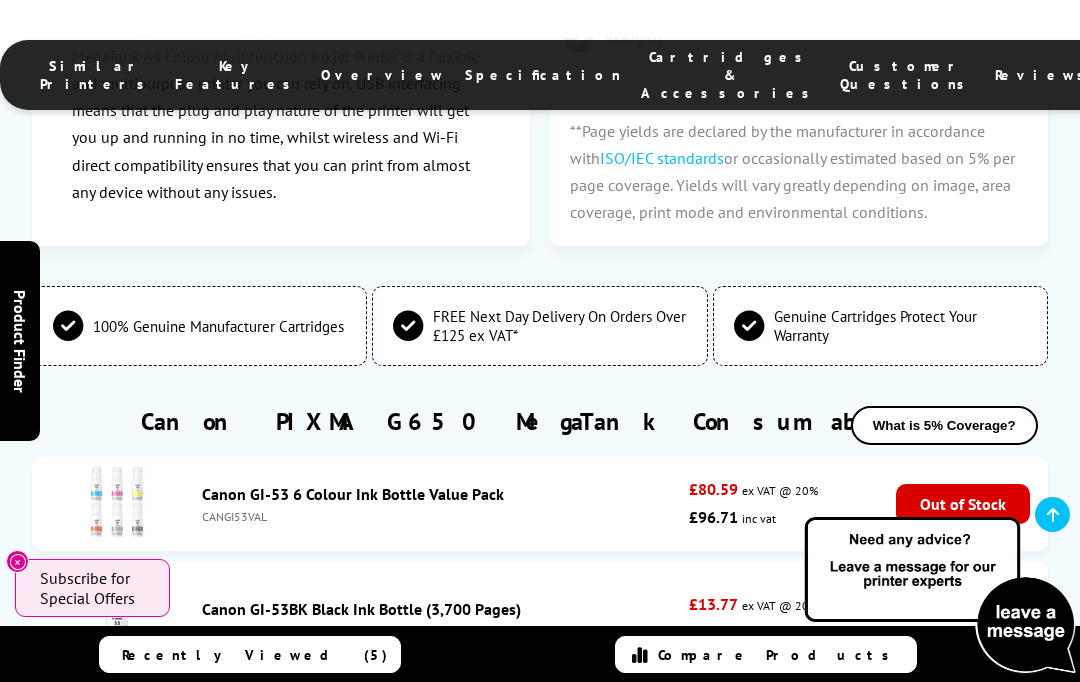 click on "Canon GI-53 6 Colour Ink Bottle Value Pack" at bounding box center [353, 494] 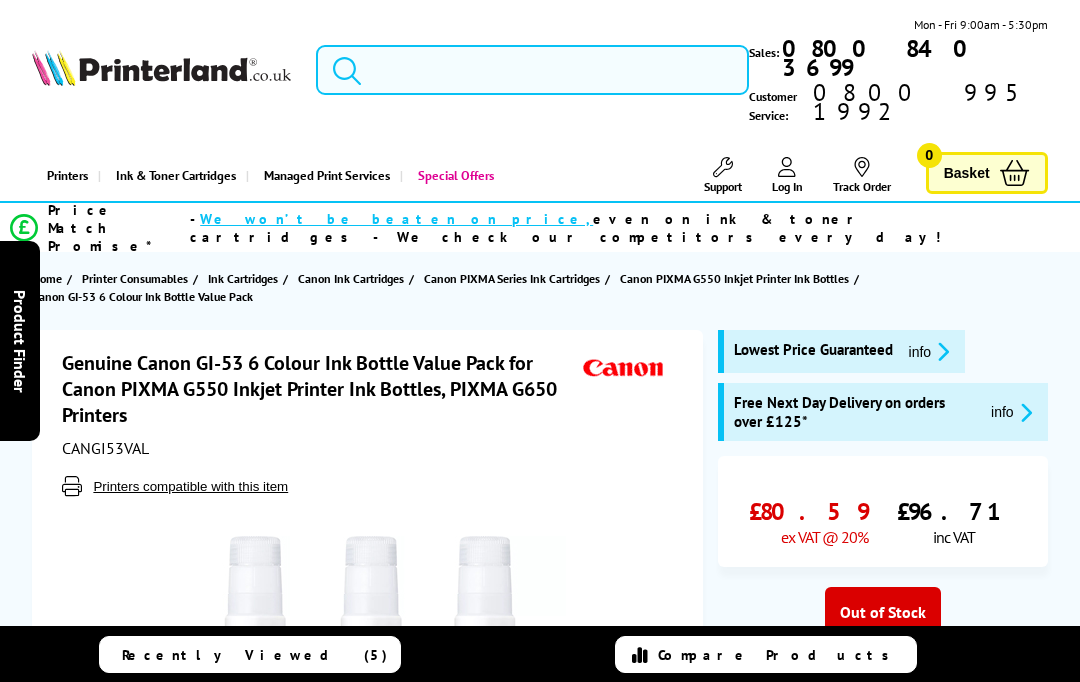 scroll, scrollTop: 0, scrollLeft: 0, axis: both 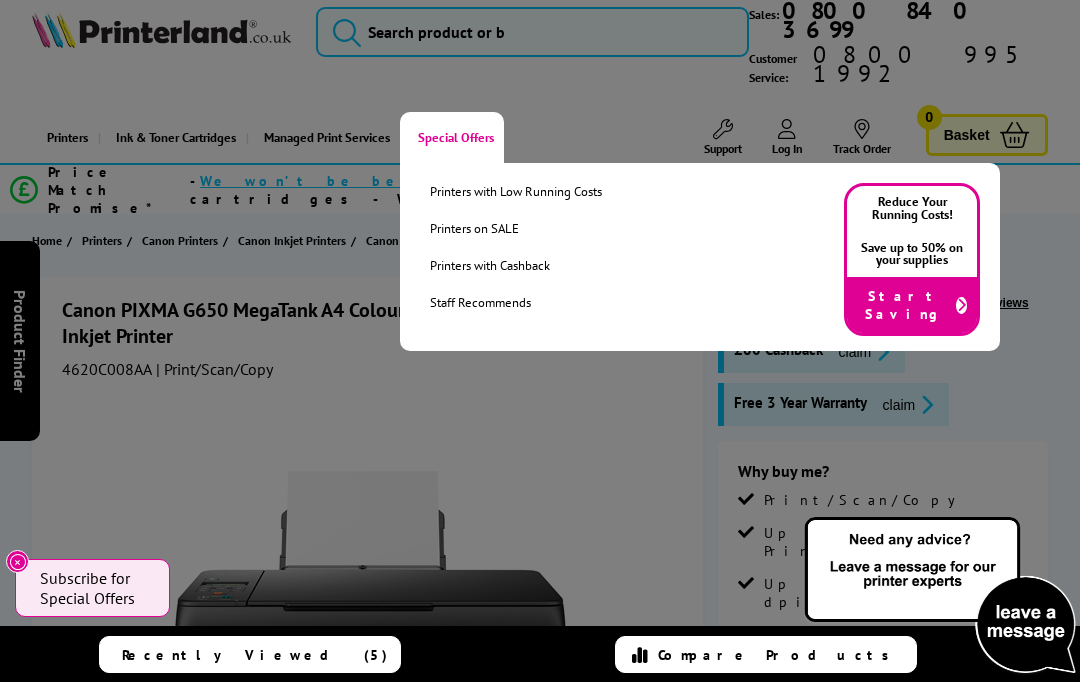 click on "Printers on SALE" at bounding box center (516, 228) 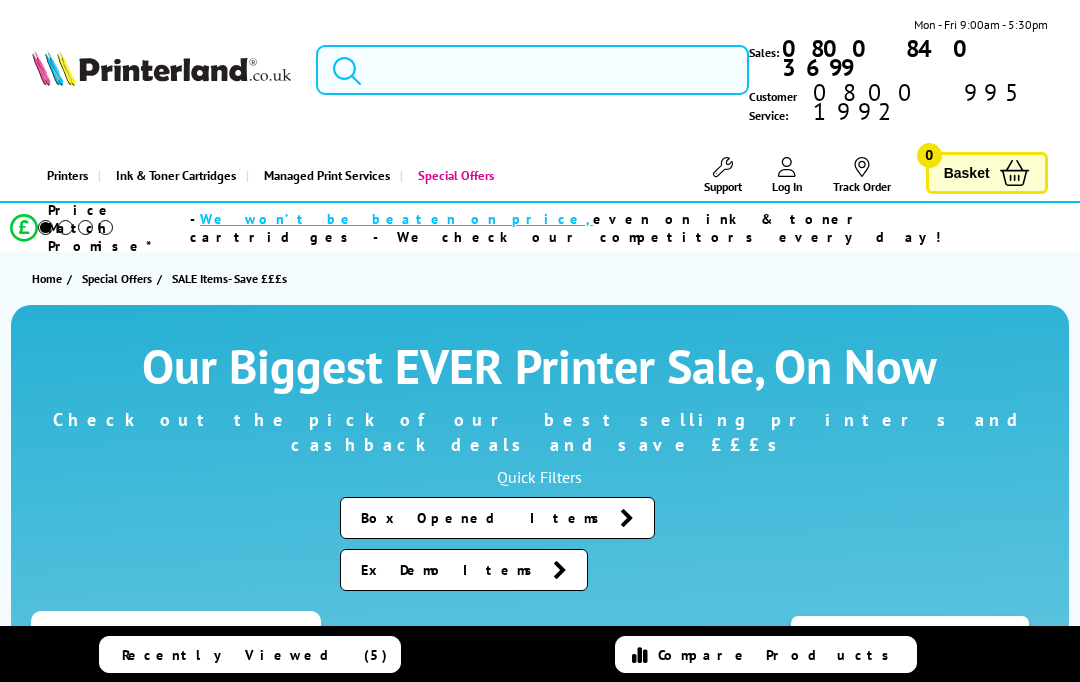 scroll, scrollTop: 0, scrollLeft: 0, axis: both 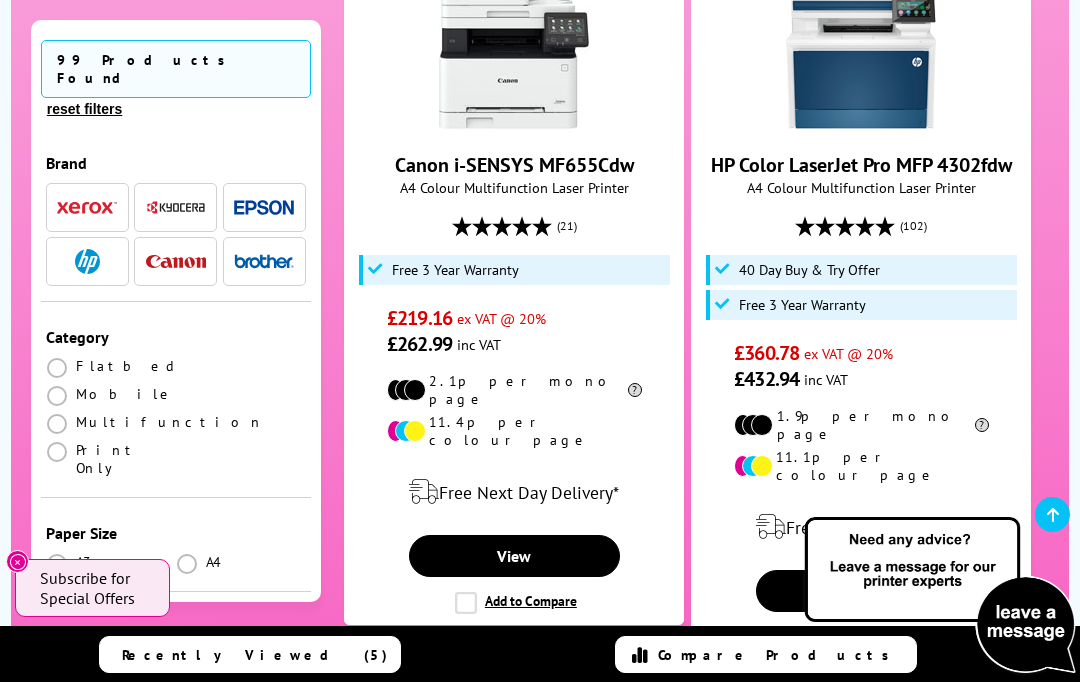click on "Next" at bounding box center (834, 715) 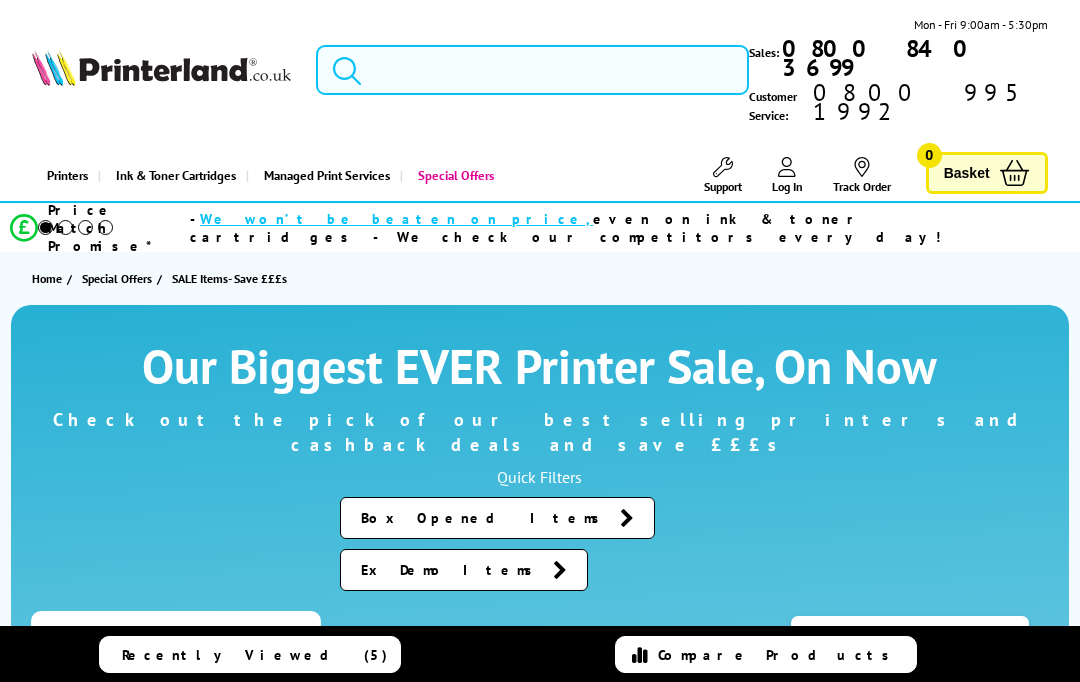 scroll, scrollTop: 0, scrollLeft: 0, axis: both 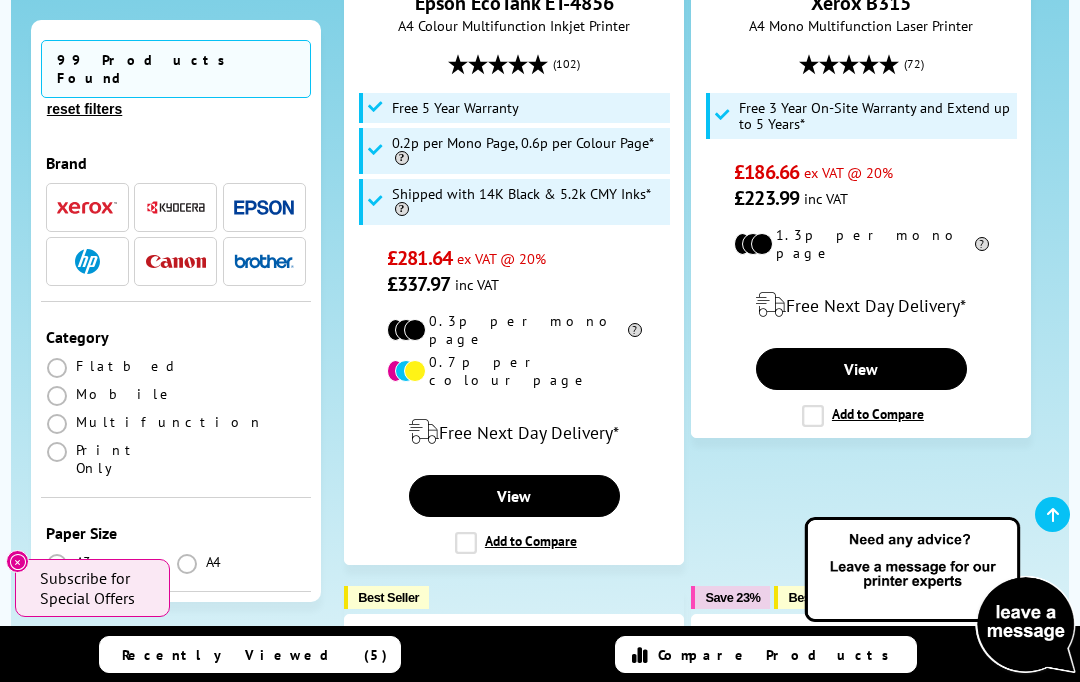 click at bounding box center (176, 261) 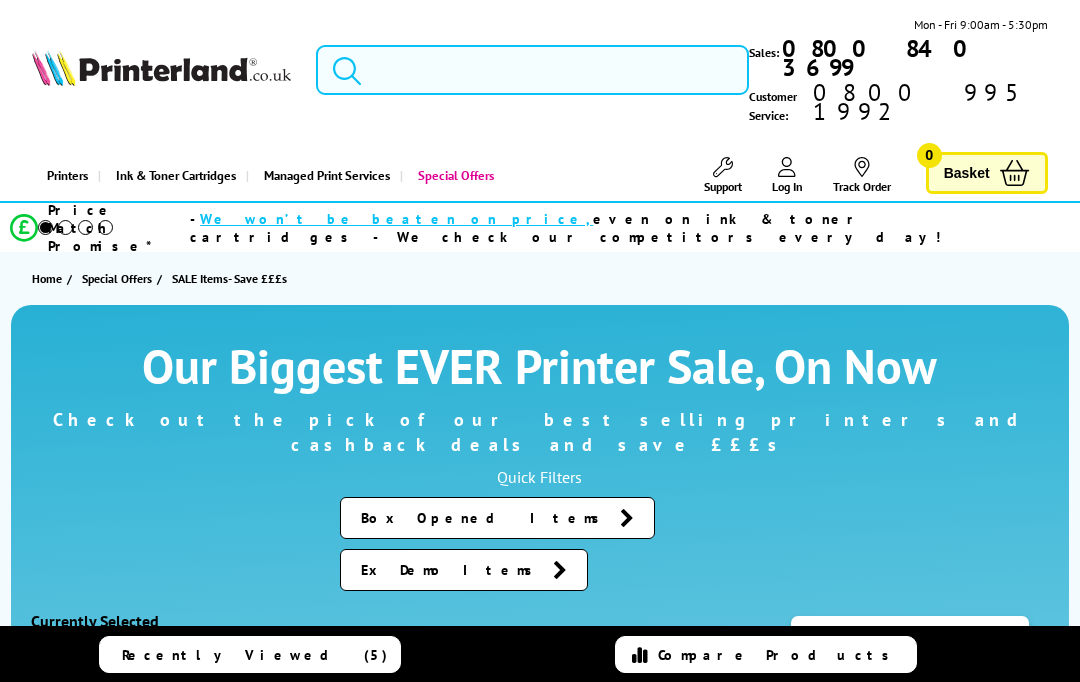 scroll, scrollTop: 0, scrollLeft: 0, axis: both 